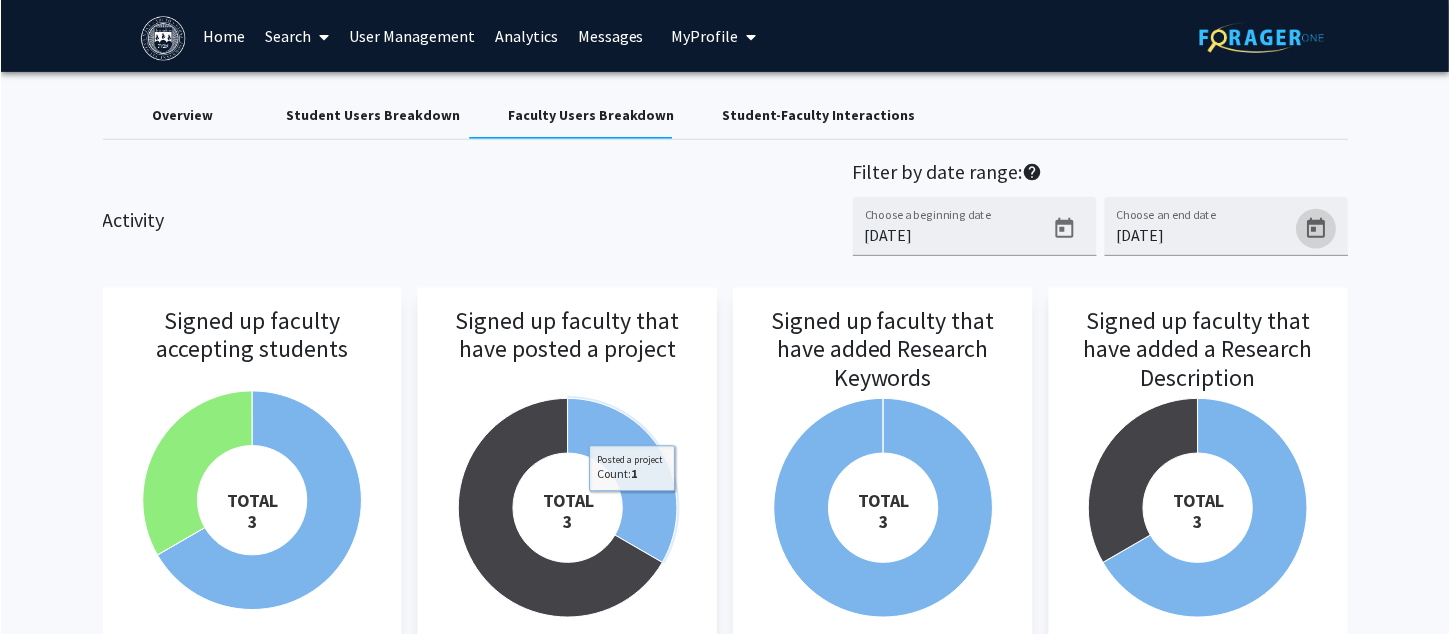 scroll, scrollTop: 0, scrollLeft: 0, axis: both 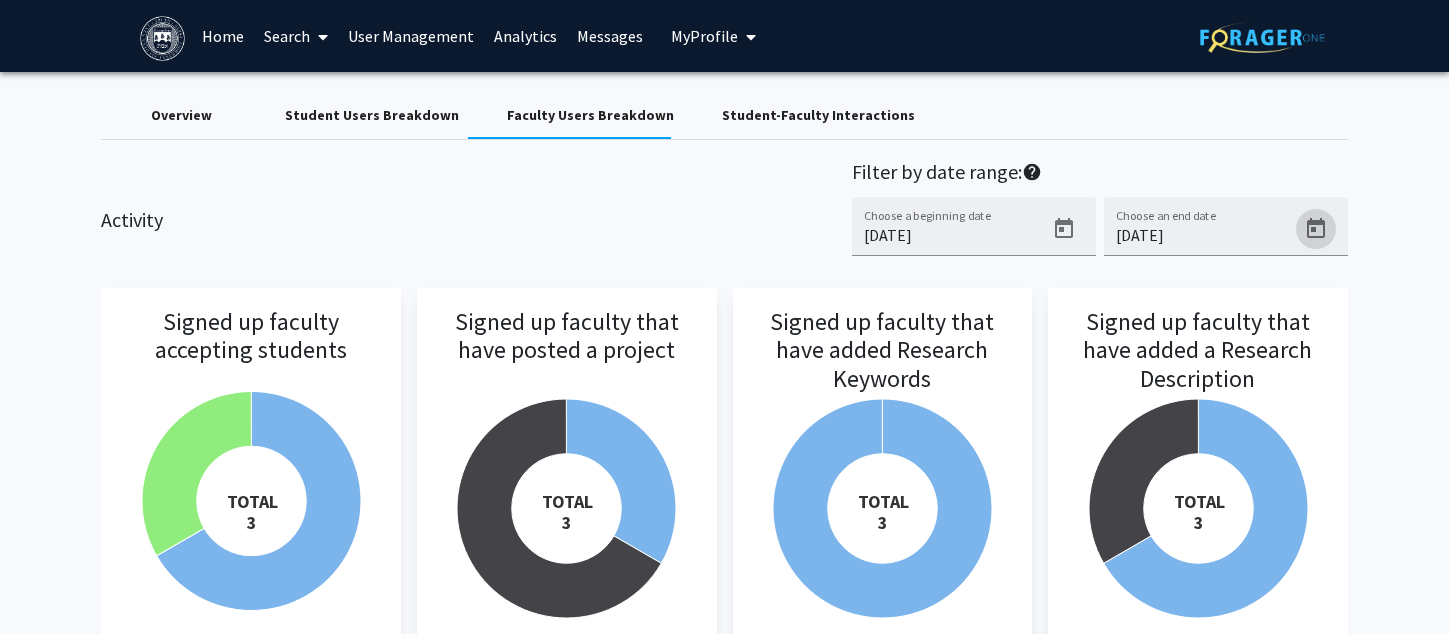 click on "User Management" at bounding box center [411, 36] 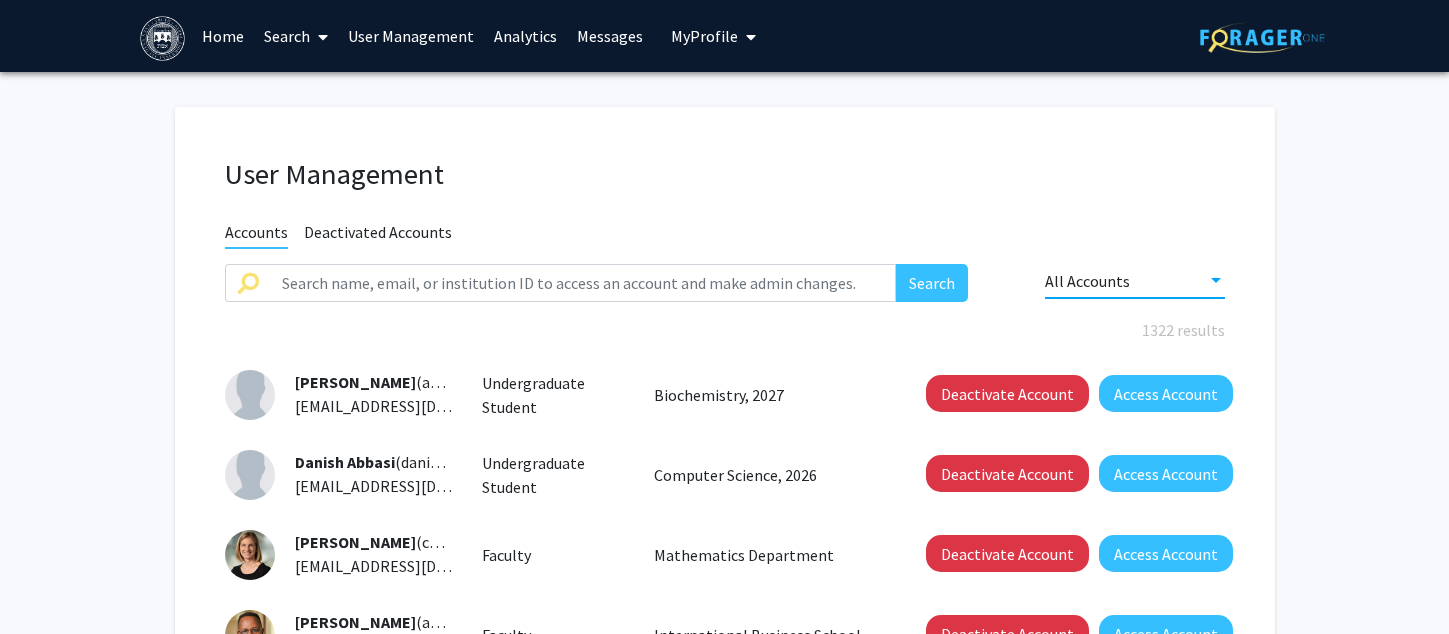 click at bounding box center [1216, 281] 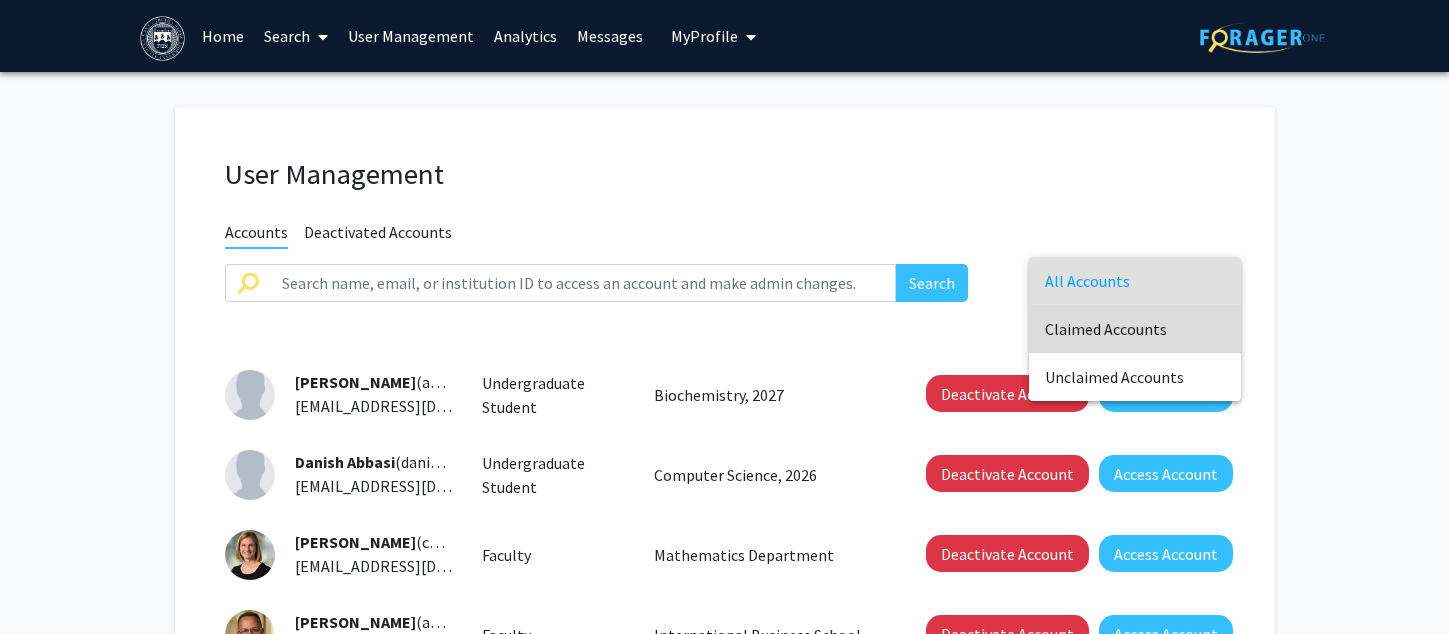 click on "Claimed Accounts" at bounding box center (1135, 329) 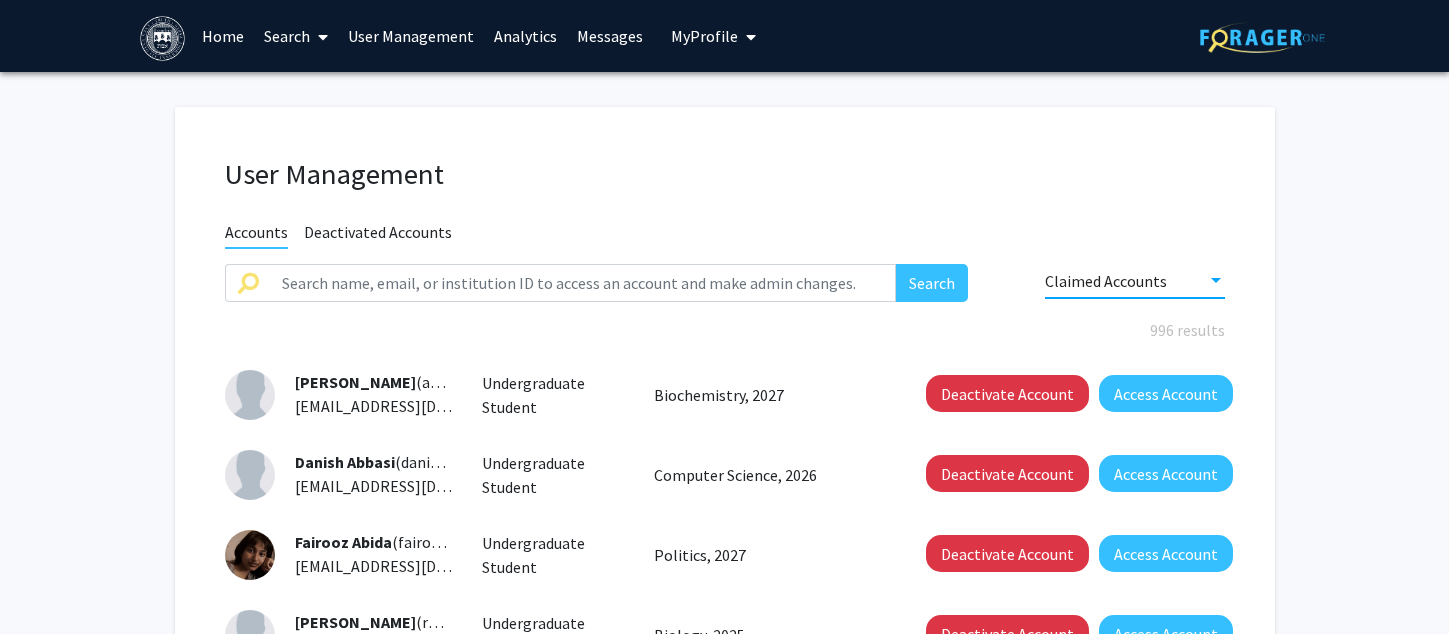 click at bounding box center (1216, 281) 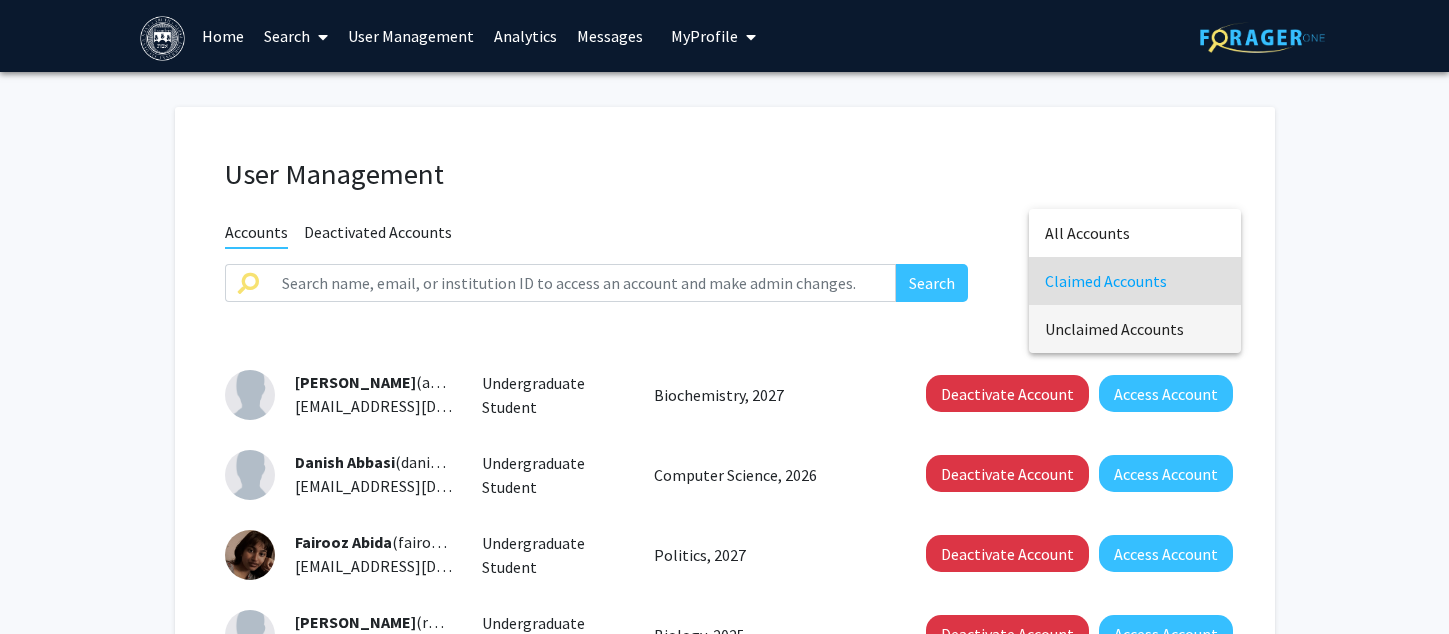 click on "Unclaimed Accounts" at bounding box center [1135, 329] 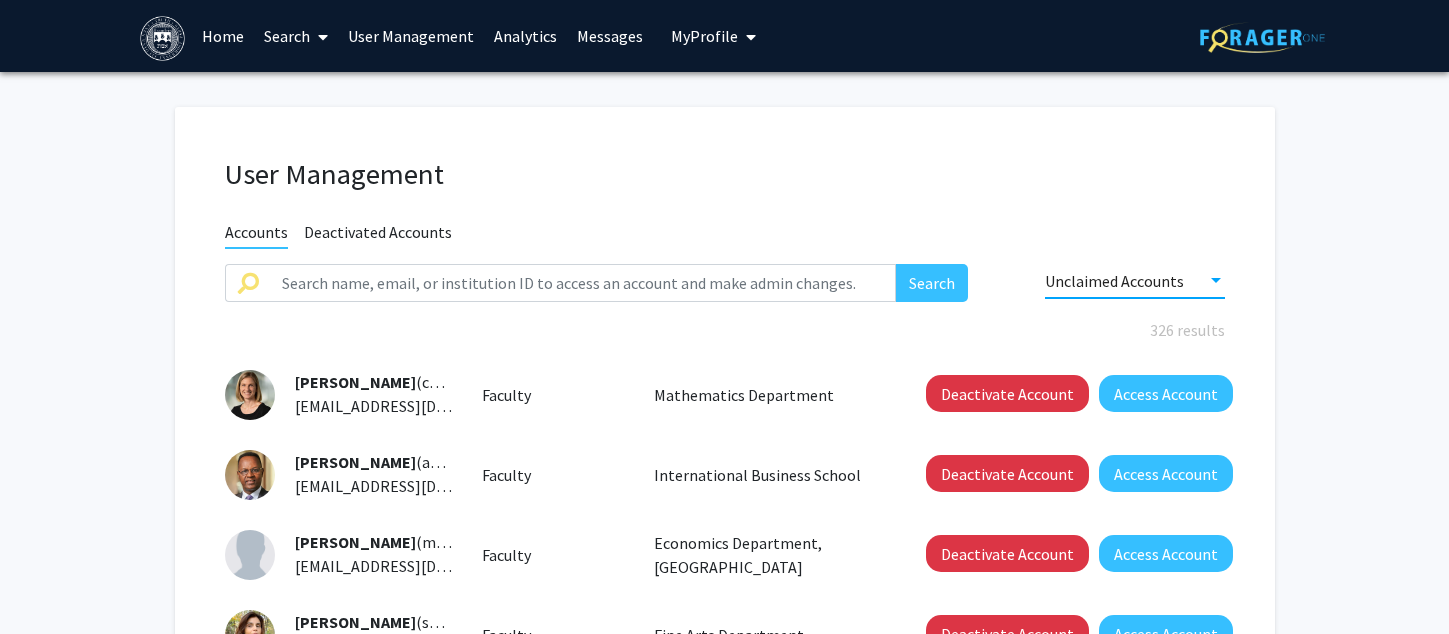 click on "Unclaimed Accounts" at bounding box center [1126, 281] 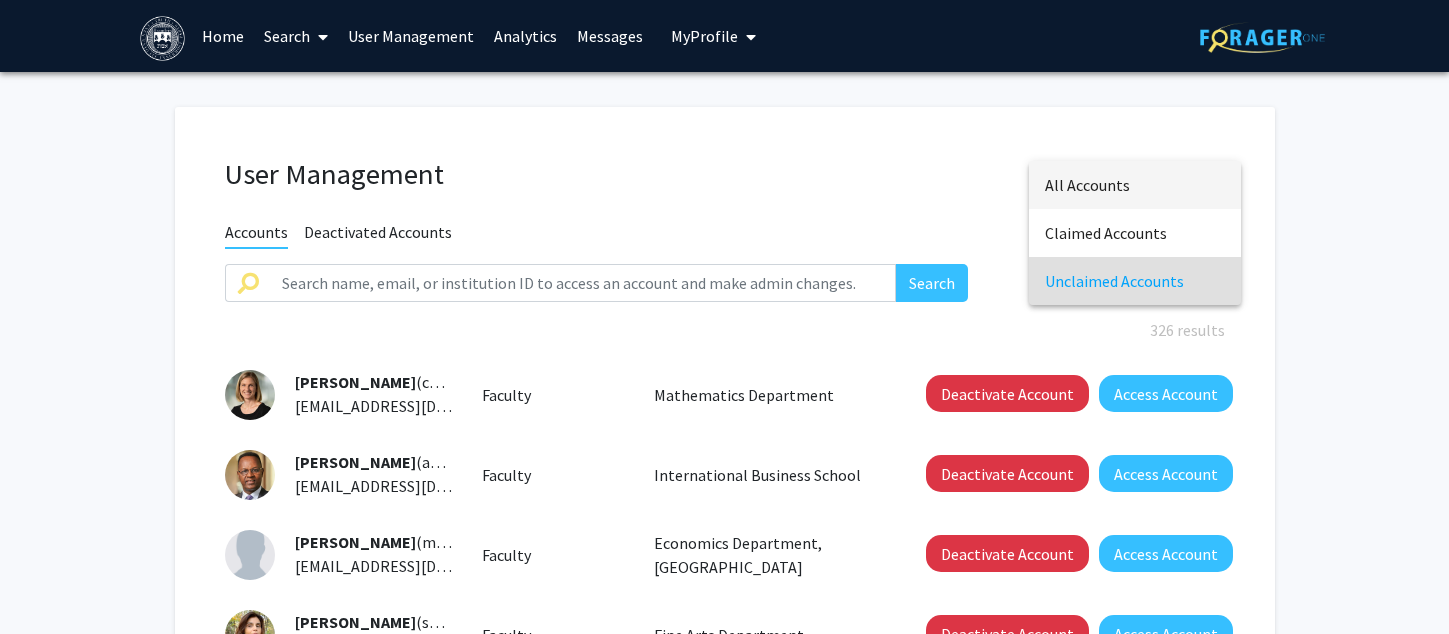 click on "All Accounts" at bounding box center [1135, 185] 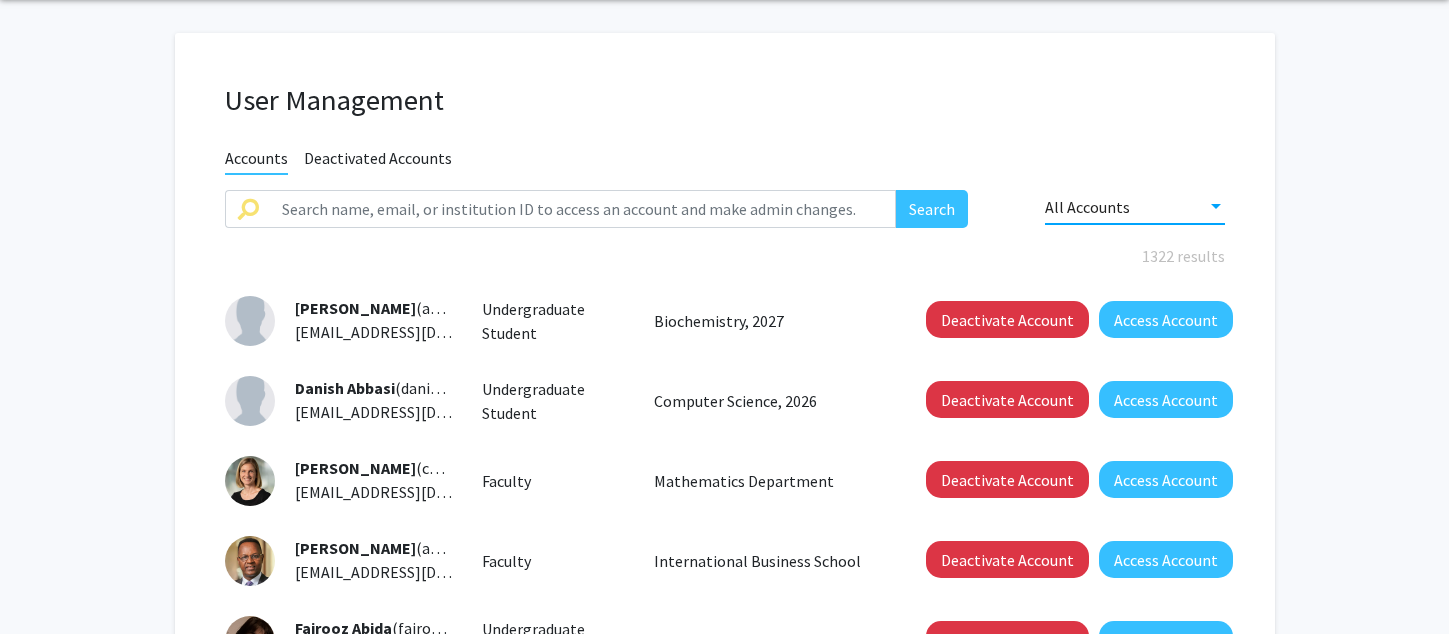 scroll, scrollTop: 0, scrollLeft: 0, axis: both 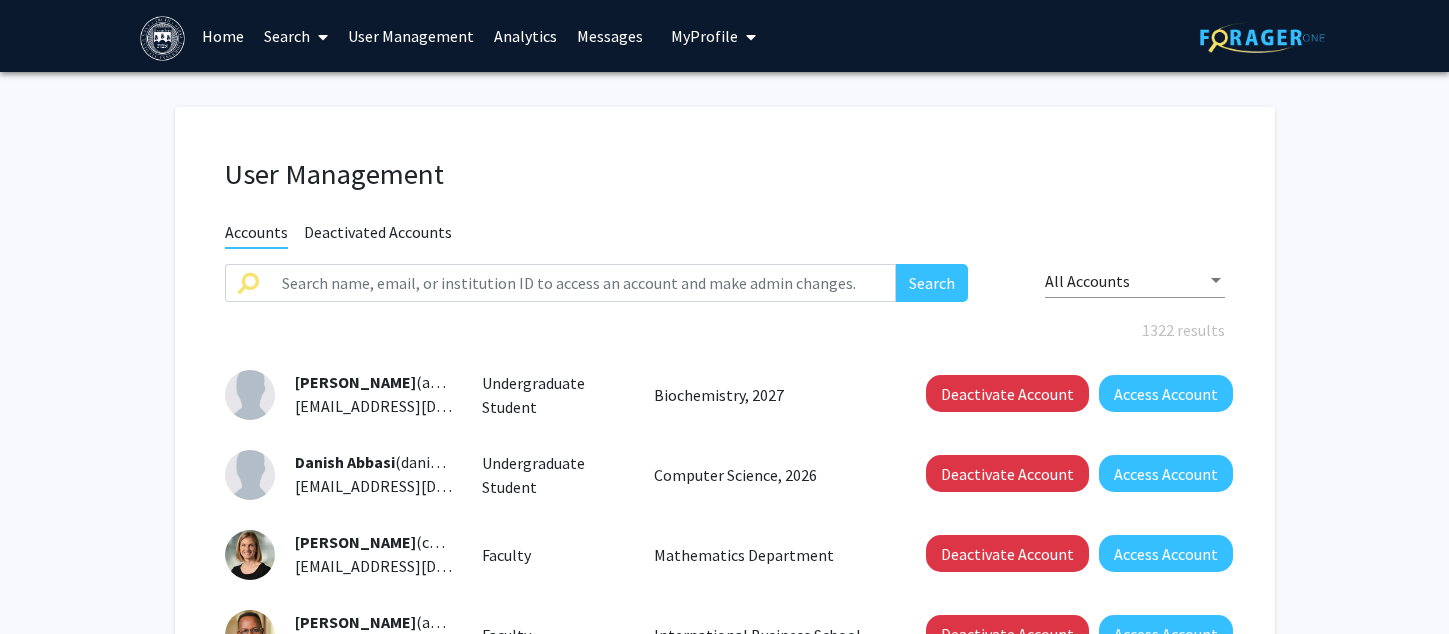 click on "Deactivated Accounts" 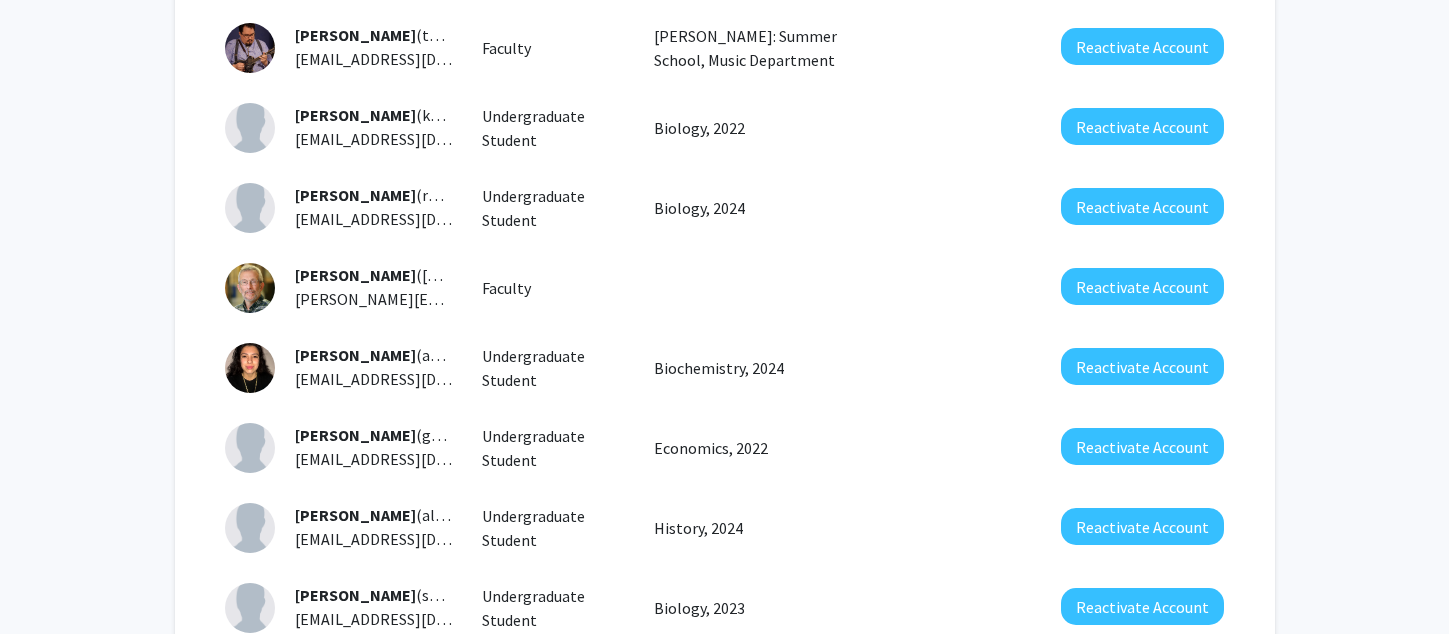 scroll, scrollTop: 0, scrollLeft: 0, axis: both 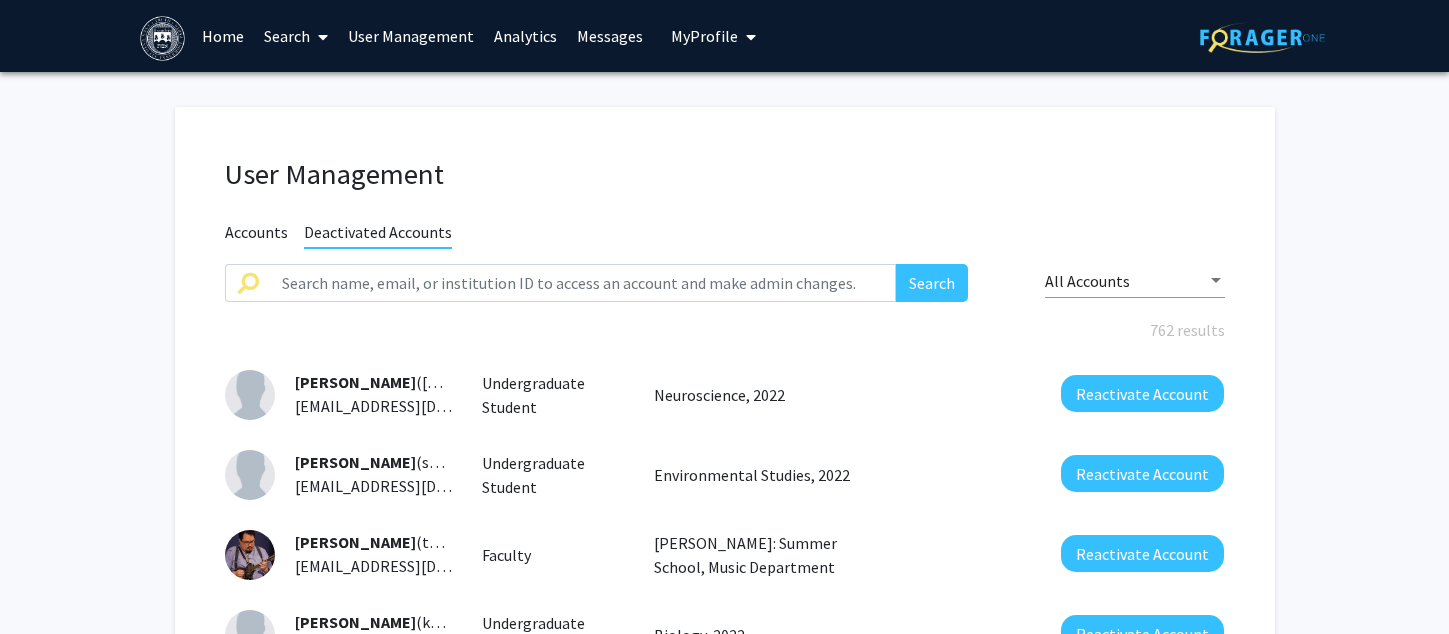 click on "Home" at bounding box center (223, 36) 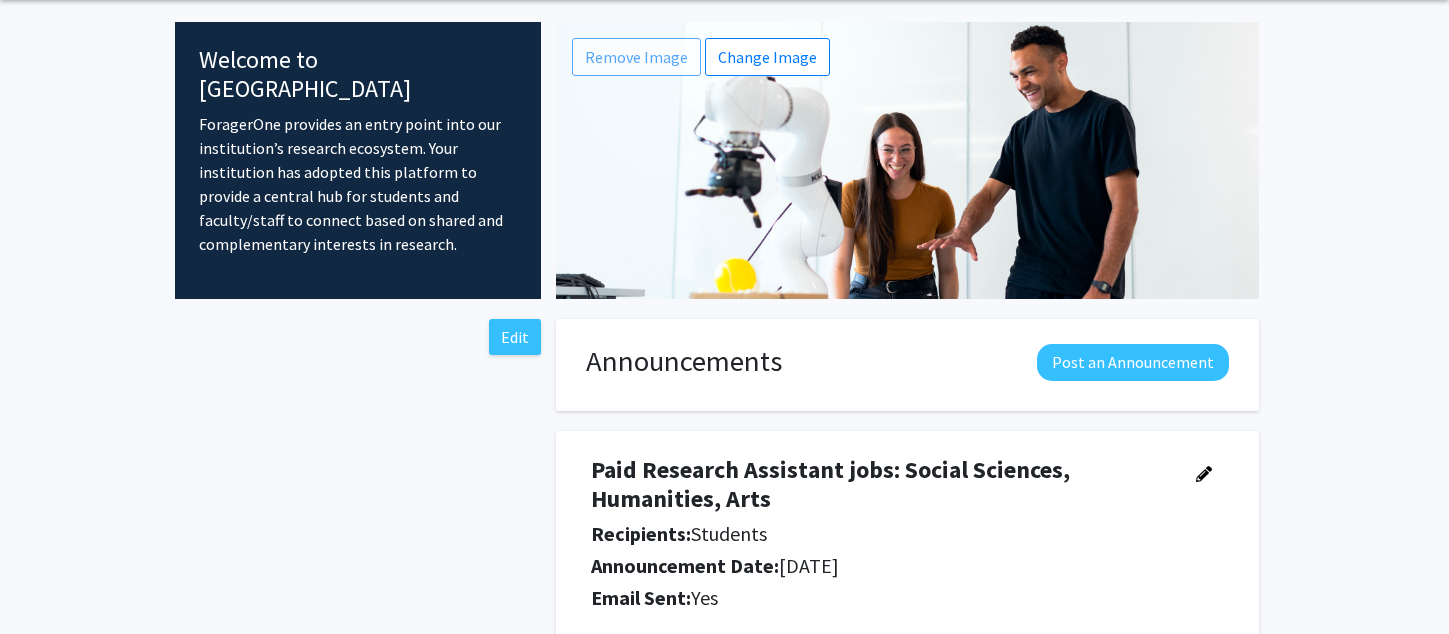 scroll, scrollTop: 0, scrollLeft: 0, axis: both 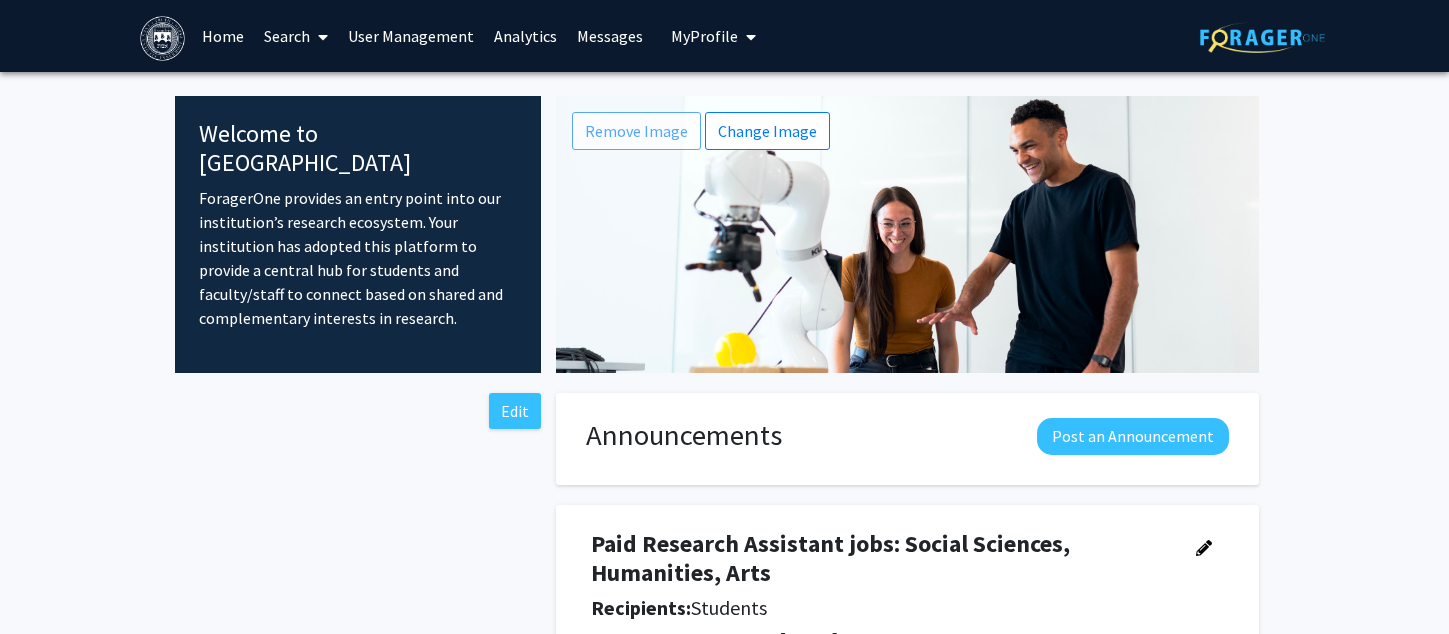 click on "Home" at bounding box center [223, 36] 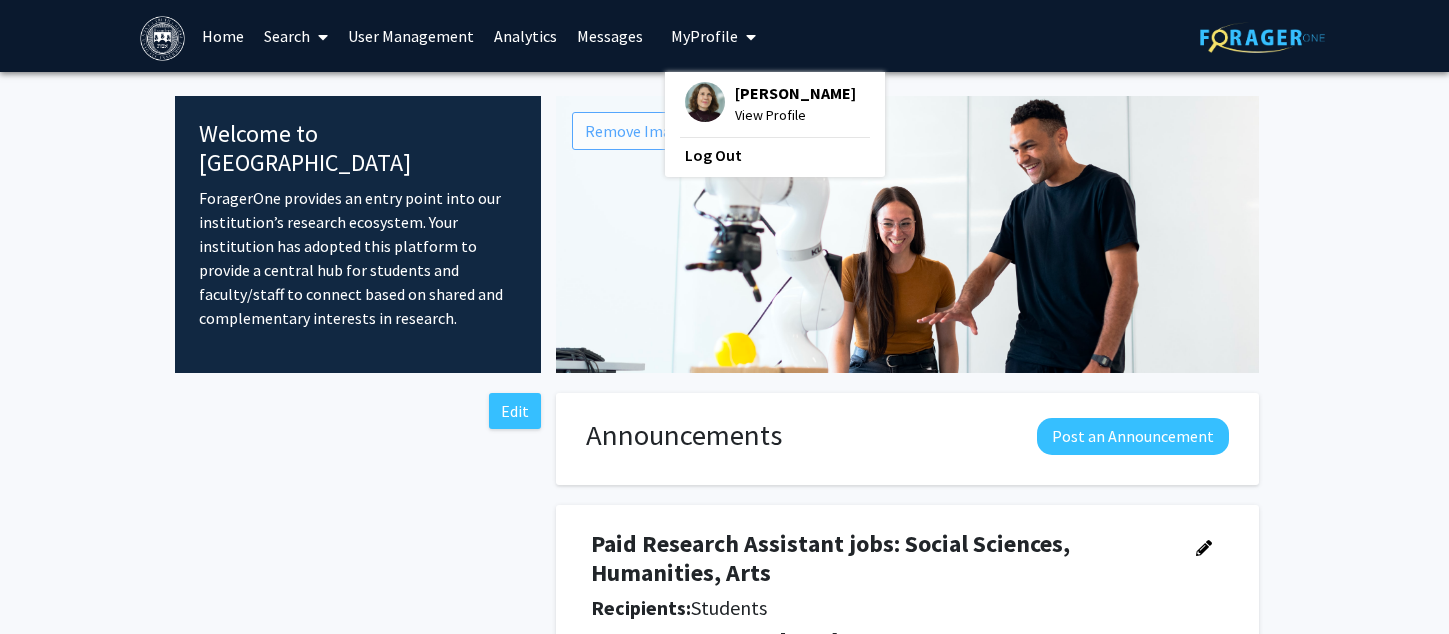 click on "[PERSON_NAME]" at bounding box center [795, 93] 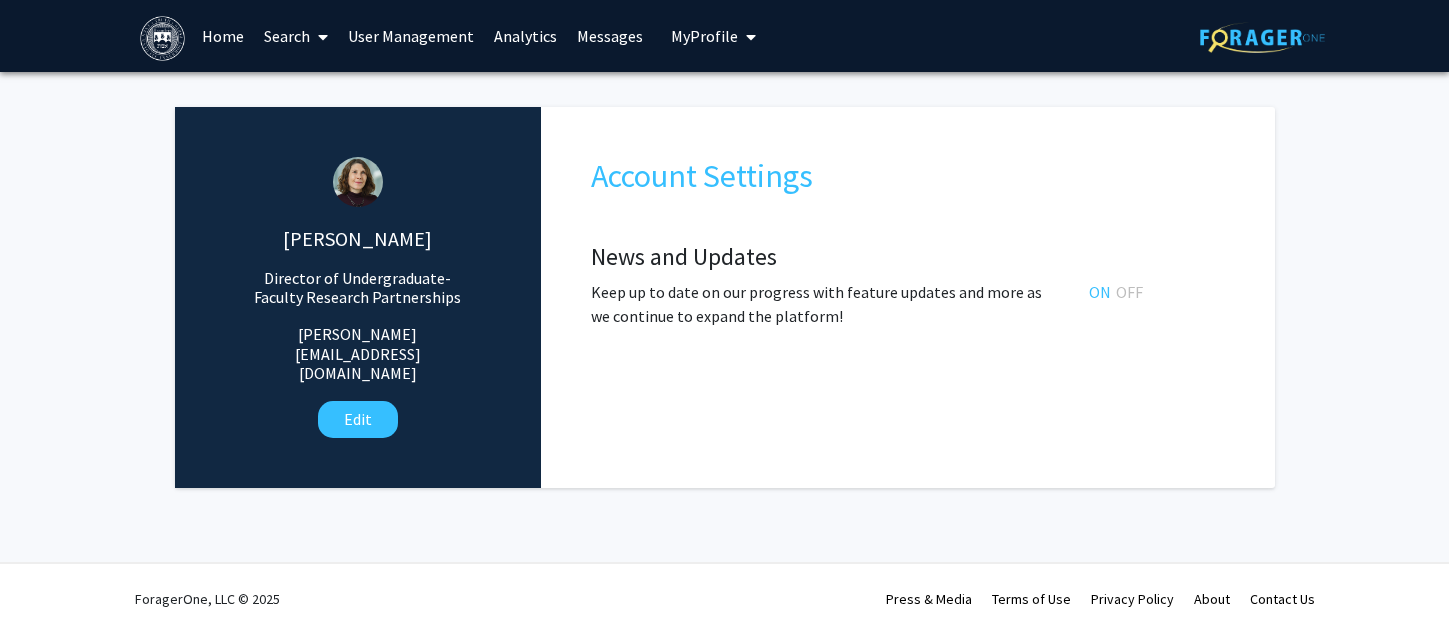 click on "Home" at bounding box center (223, 36) 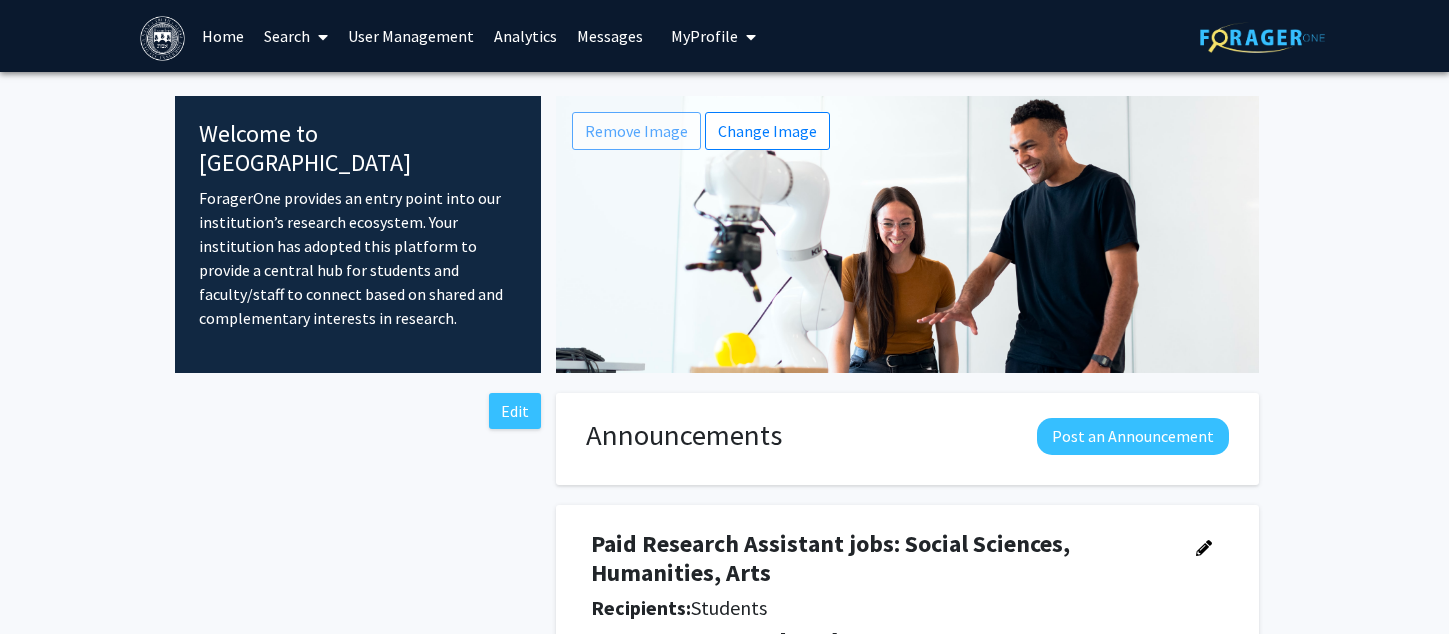 click on "Analytics" at bounding box center [525, 36] 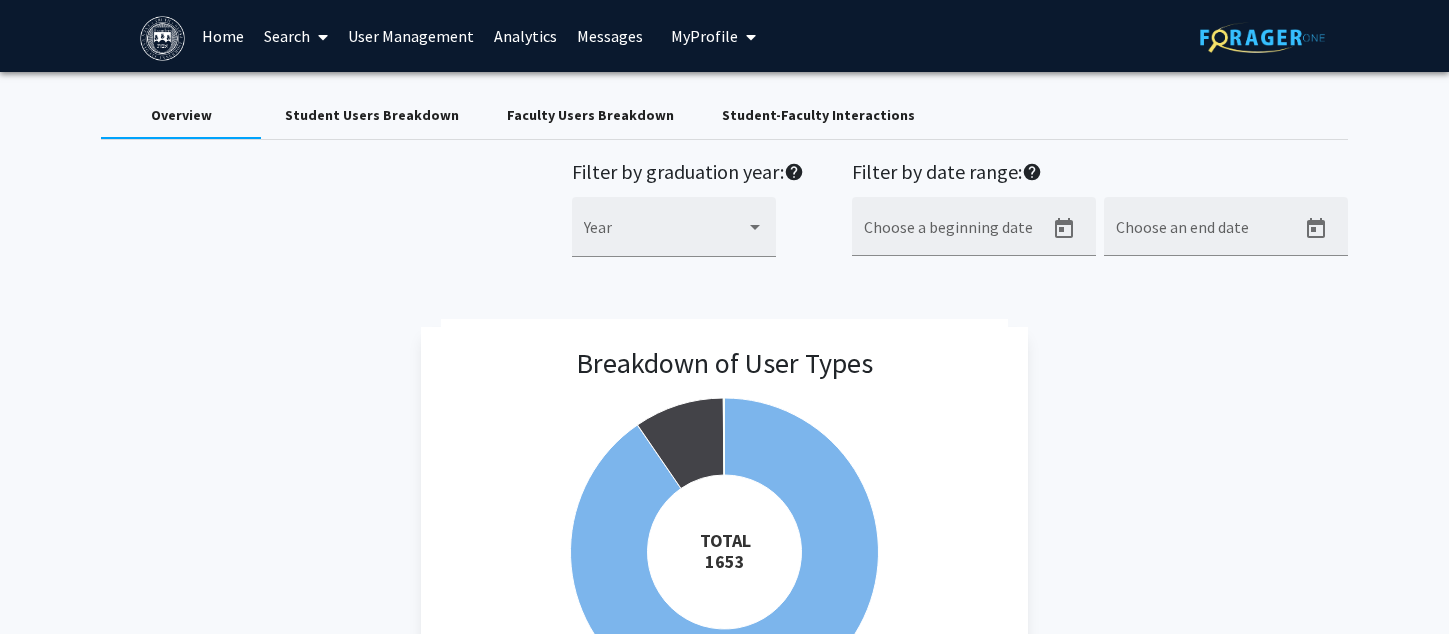 click on "Search" at bounding box center [296, 36] 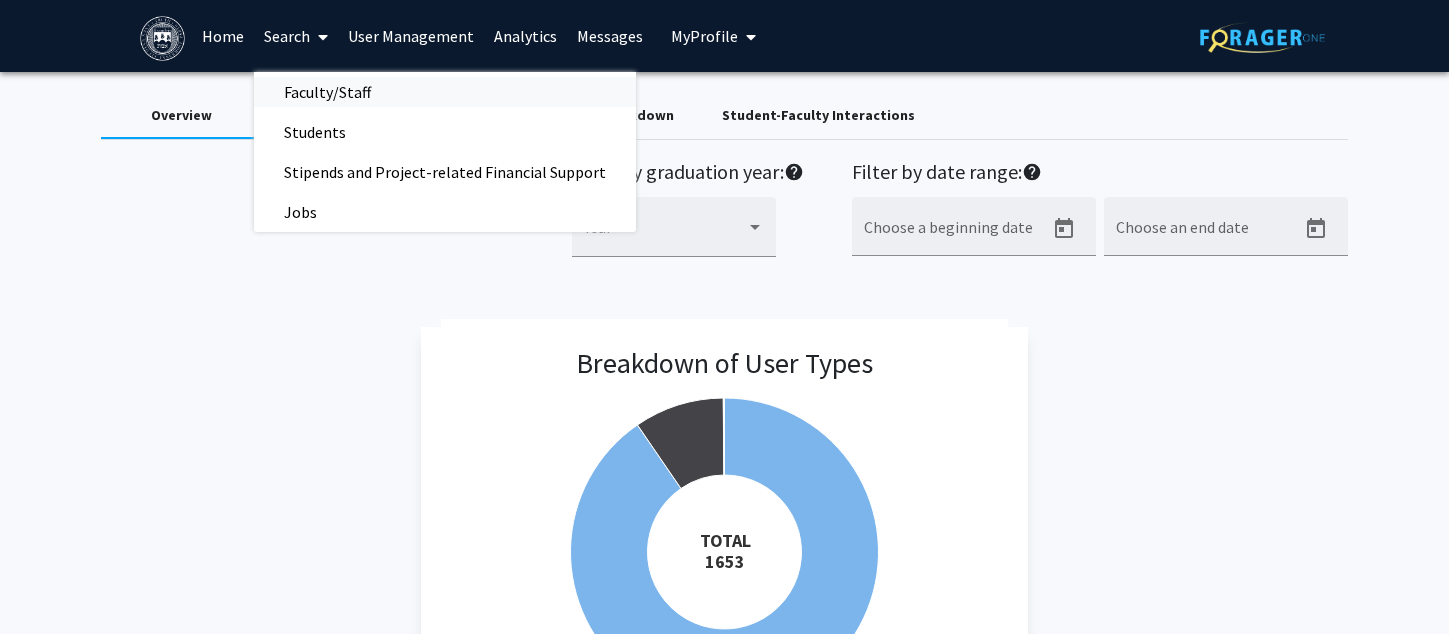 click on "Faculty/Staff" at bounding box center [327, 92] 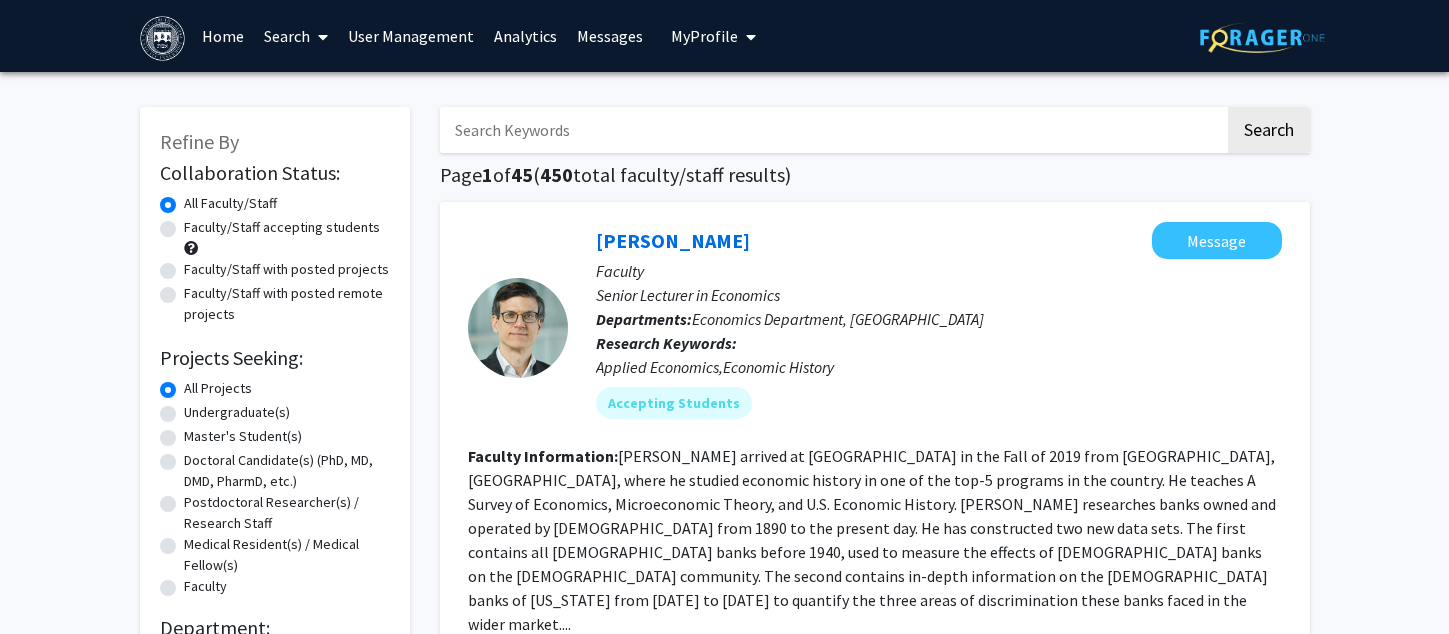 click on "Search" at bounding box center [296, 36] 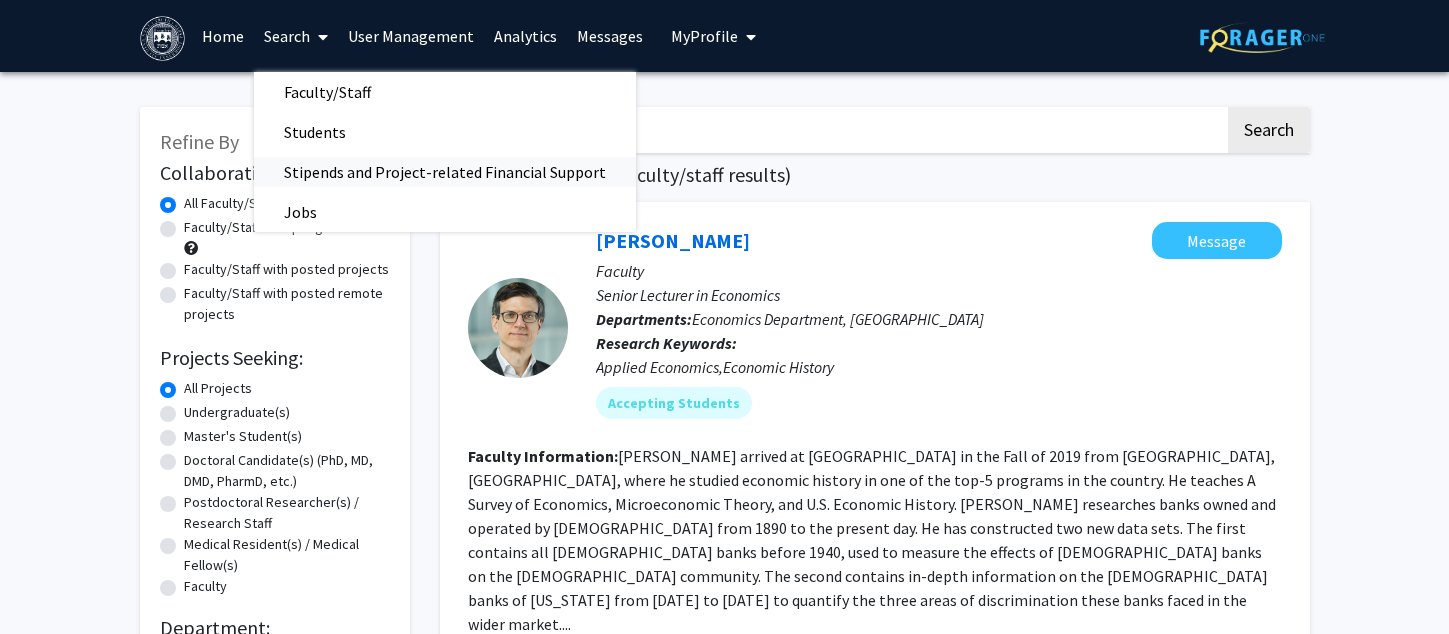 click on "Stipends and Project-related Financial Support" at bounding box center (445, 172) 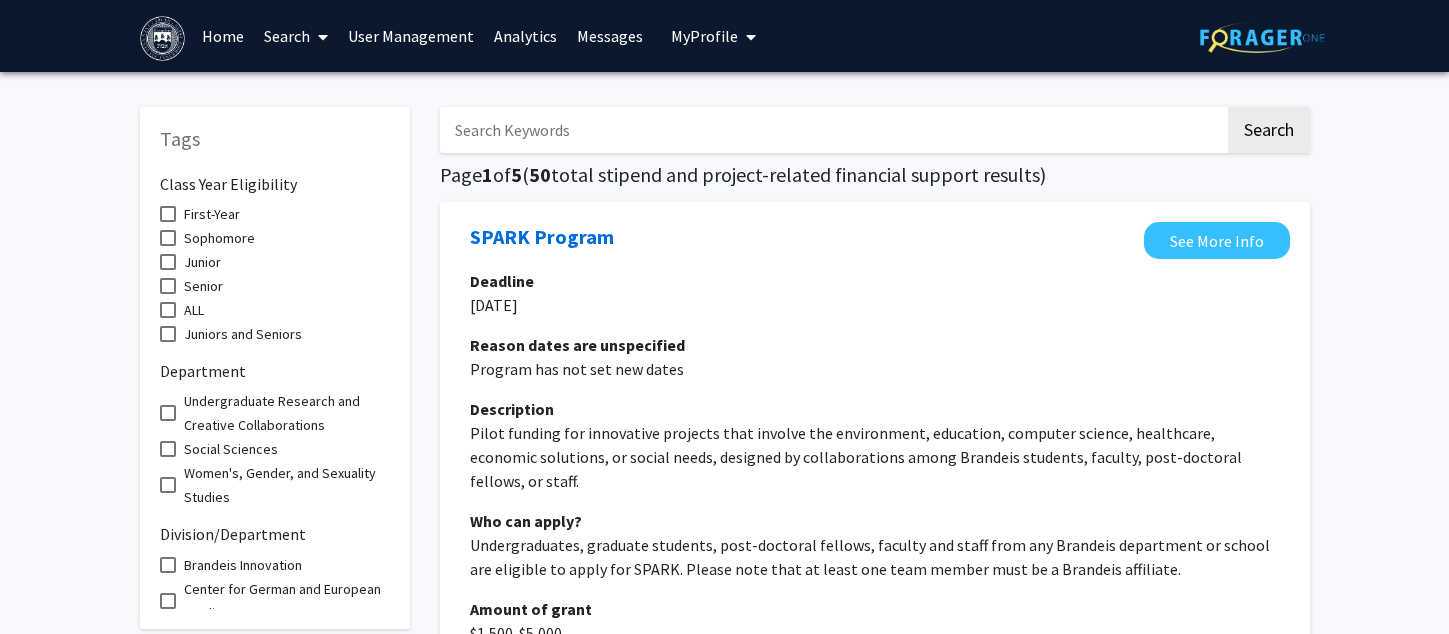 click on "Search" at bounding box center [296, 36] 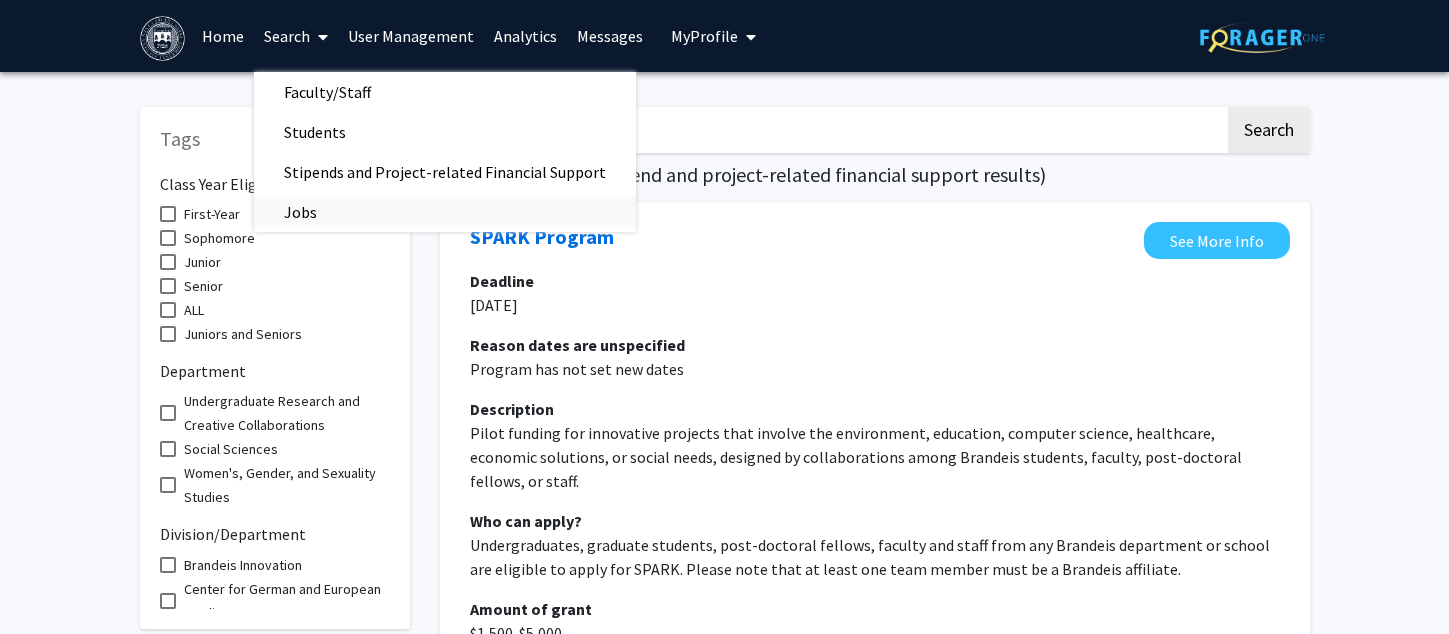 click on "Jobs" at bounding box center [300, 212] 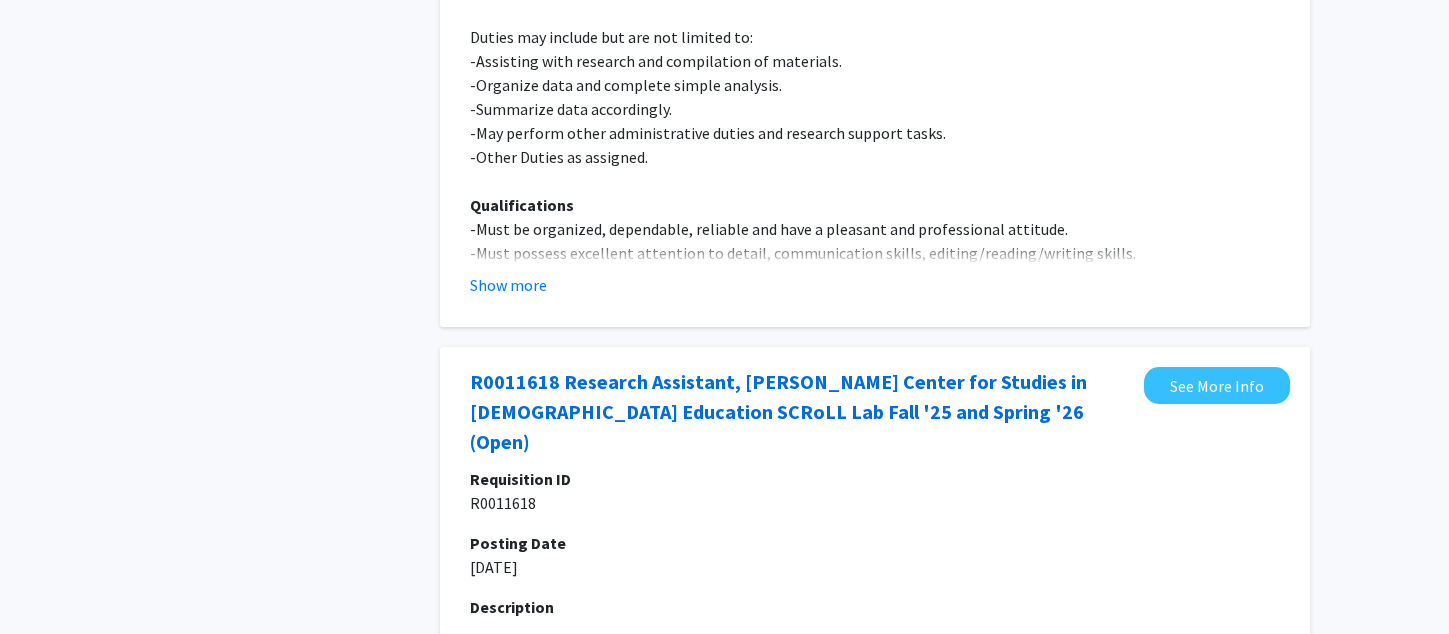 scroll, scrollTop: 1108, scrollLeft: 0, axis: vertical 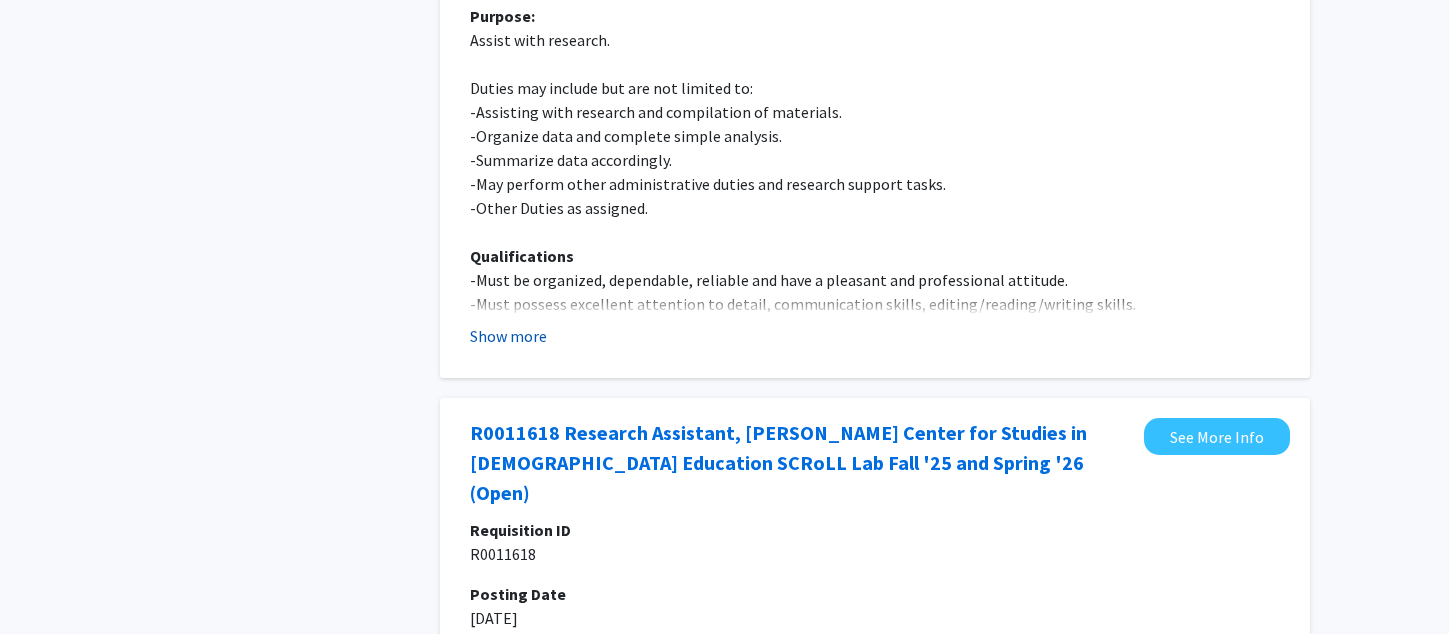 click on "Show more" 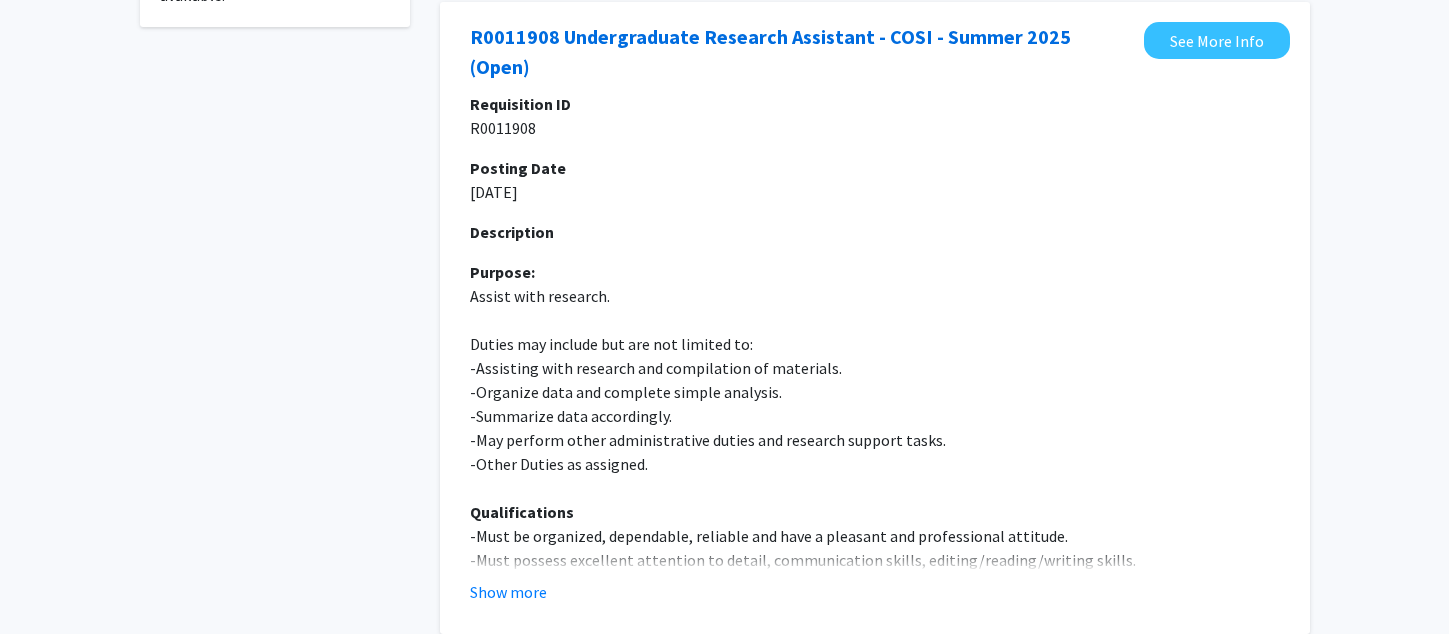 scroll, scrollTop: 0, scrollLeft: 0, axis: both 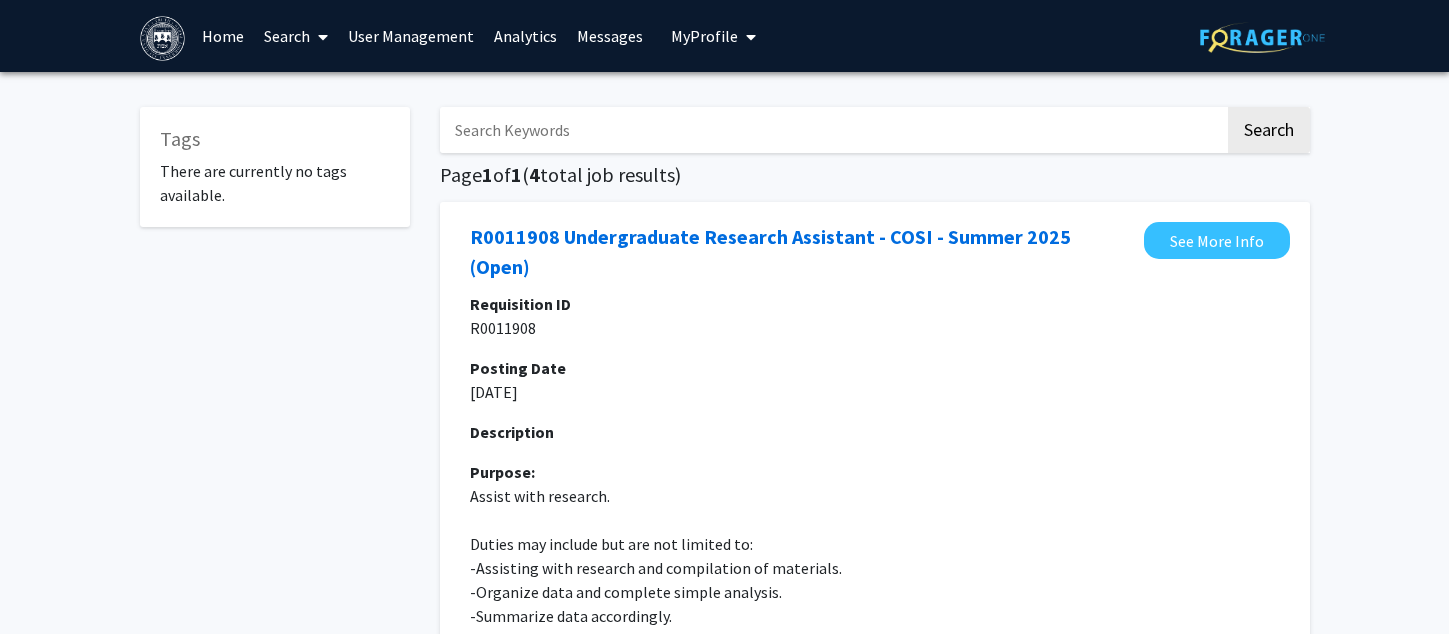 click on "Messages" at bounding box center (610, 36) 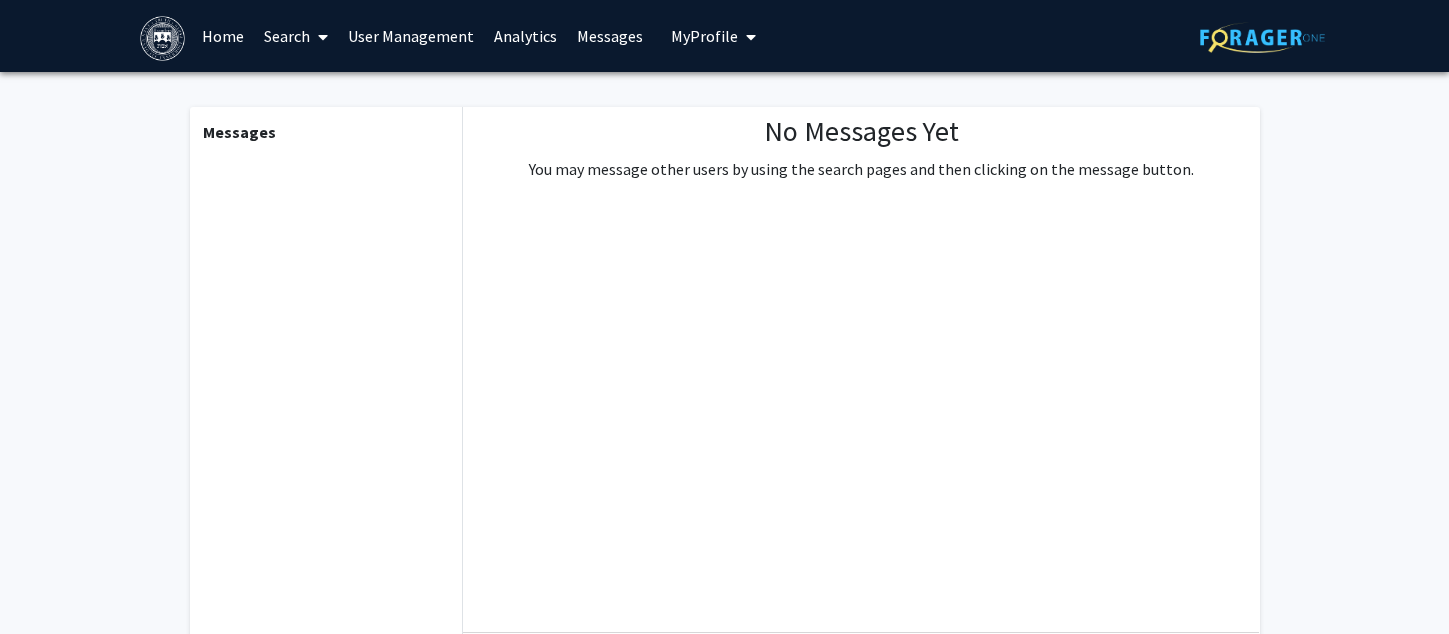 click on "Home" at bounding box center [223, 36] 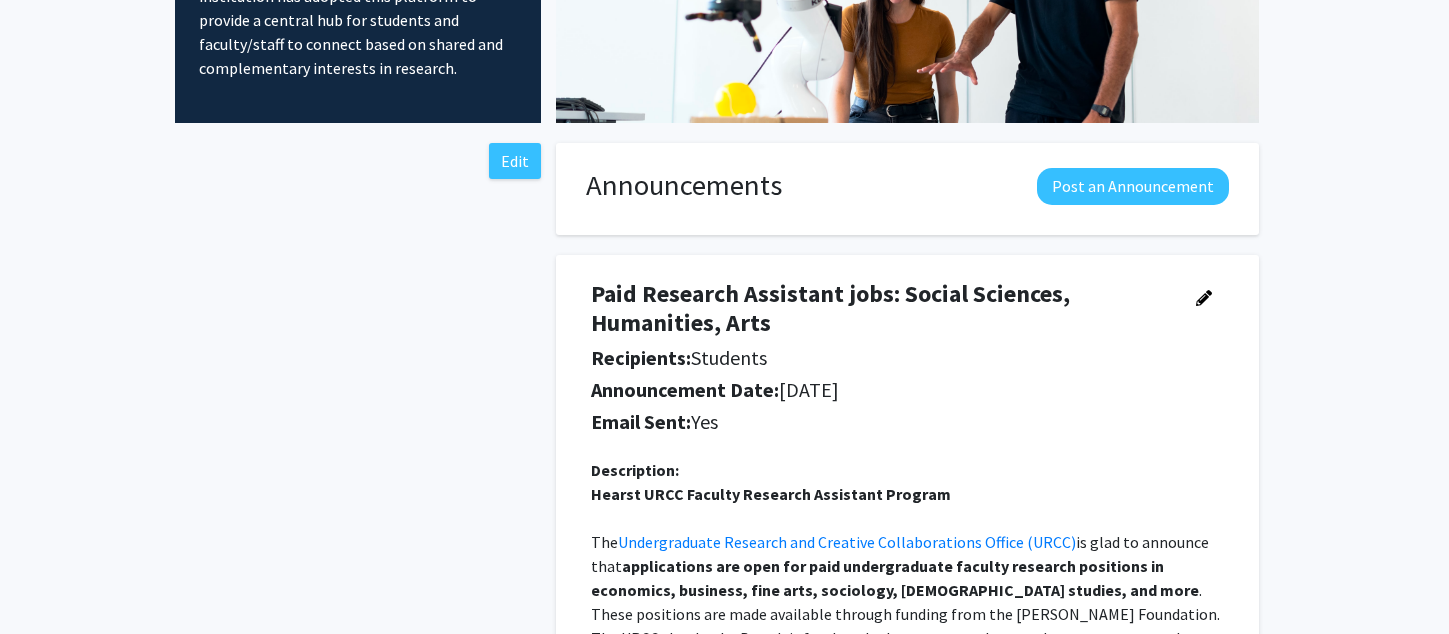 scroll, scrollTop: 255, scrollLeft: 0, axis: vertical 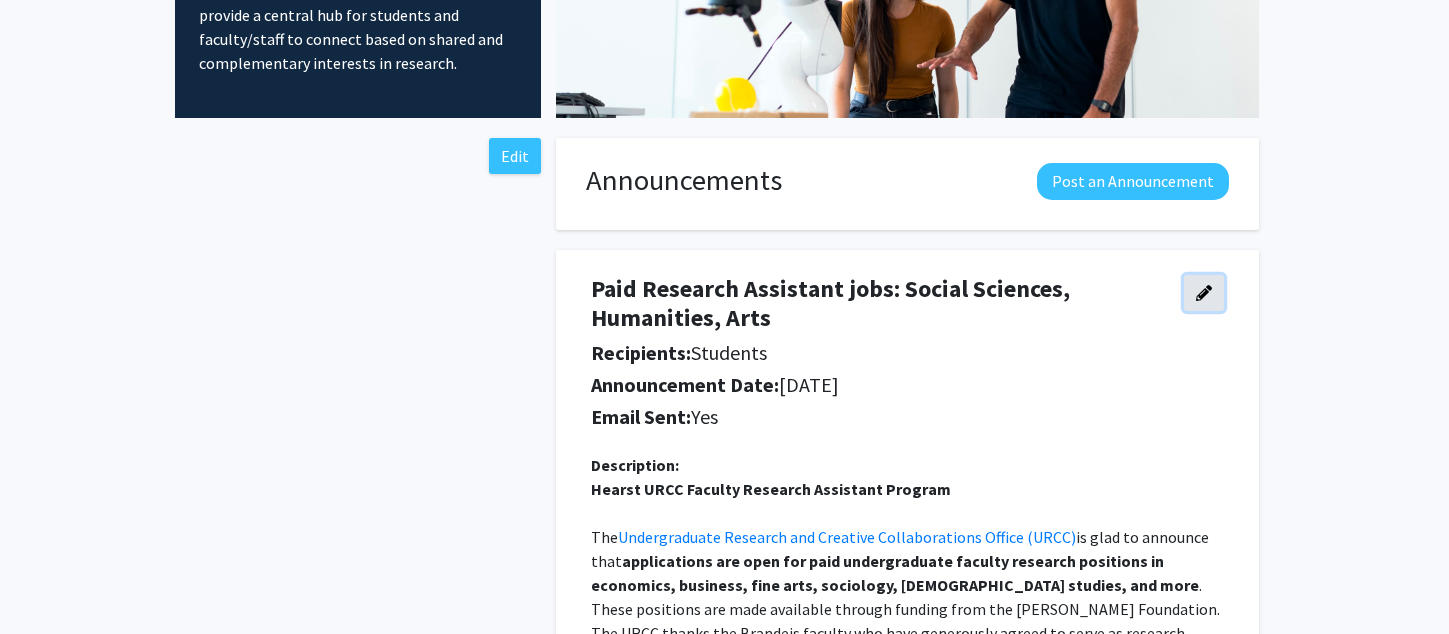 click 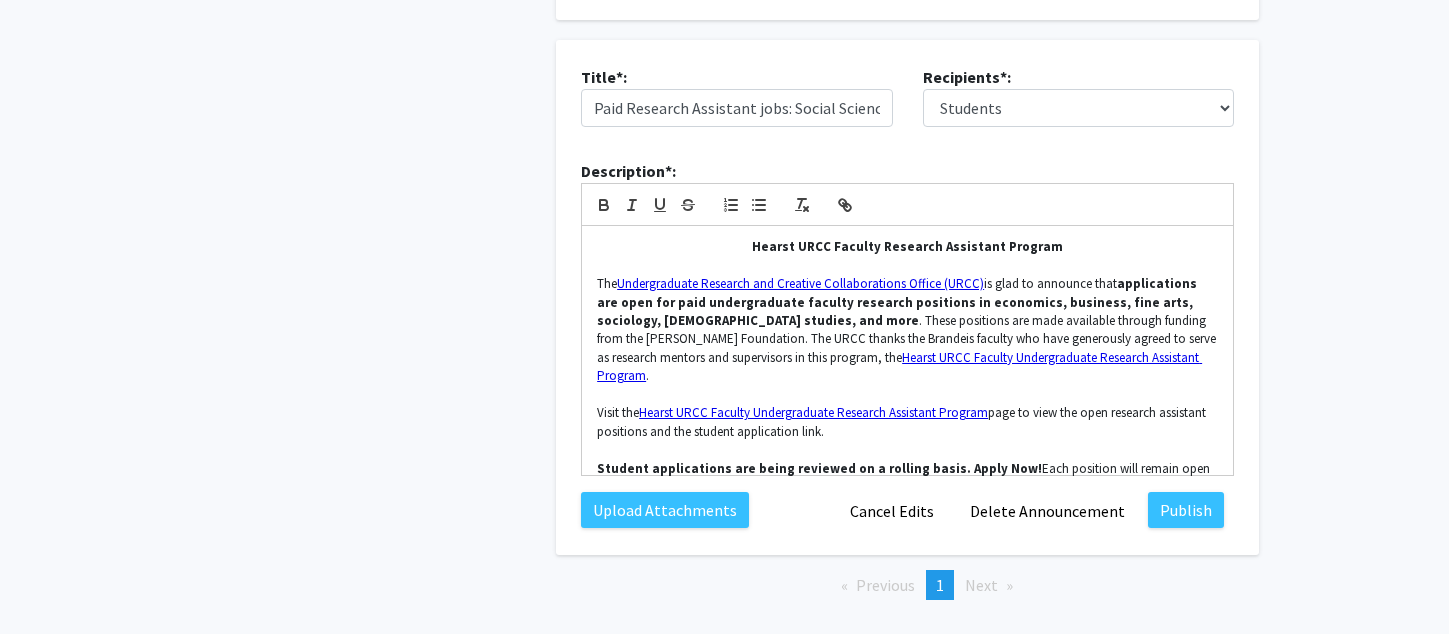 scroll, scrollTop: 467, scrollLeft: 0, axis: vertical 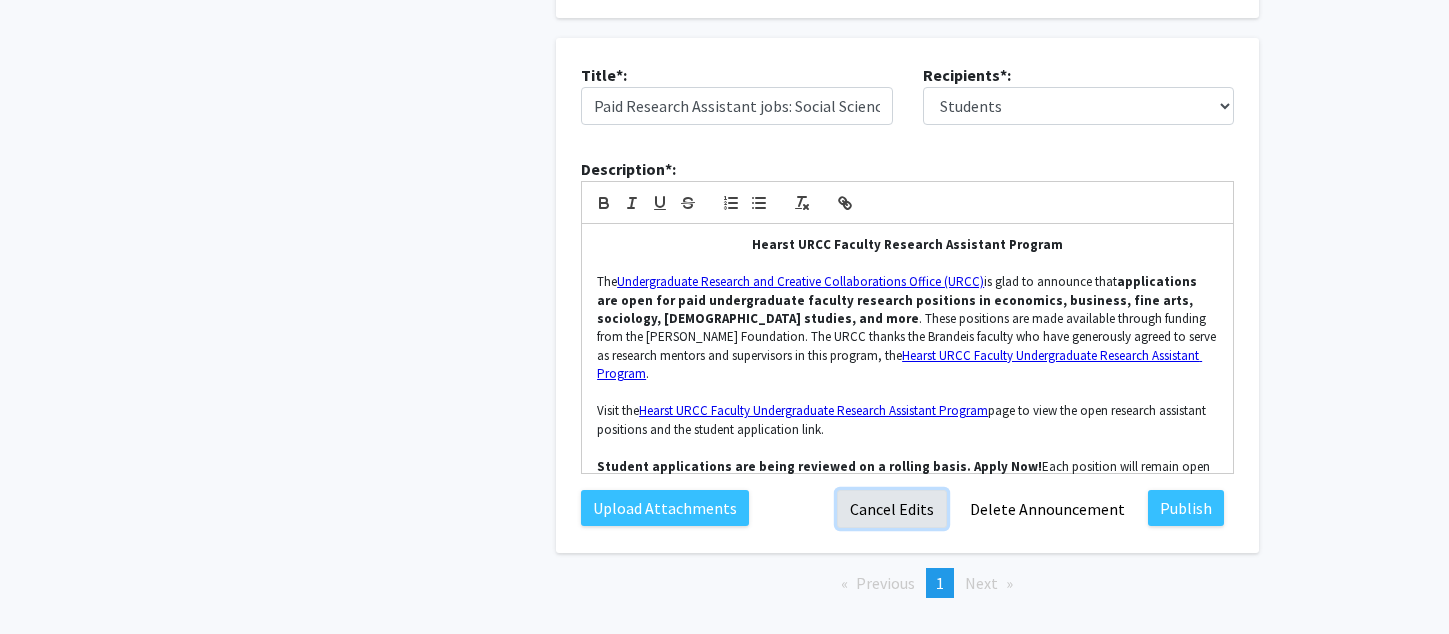 click on "Cancel Edits" 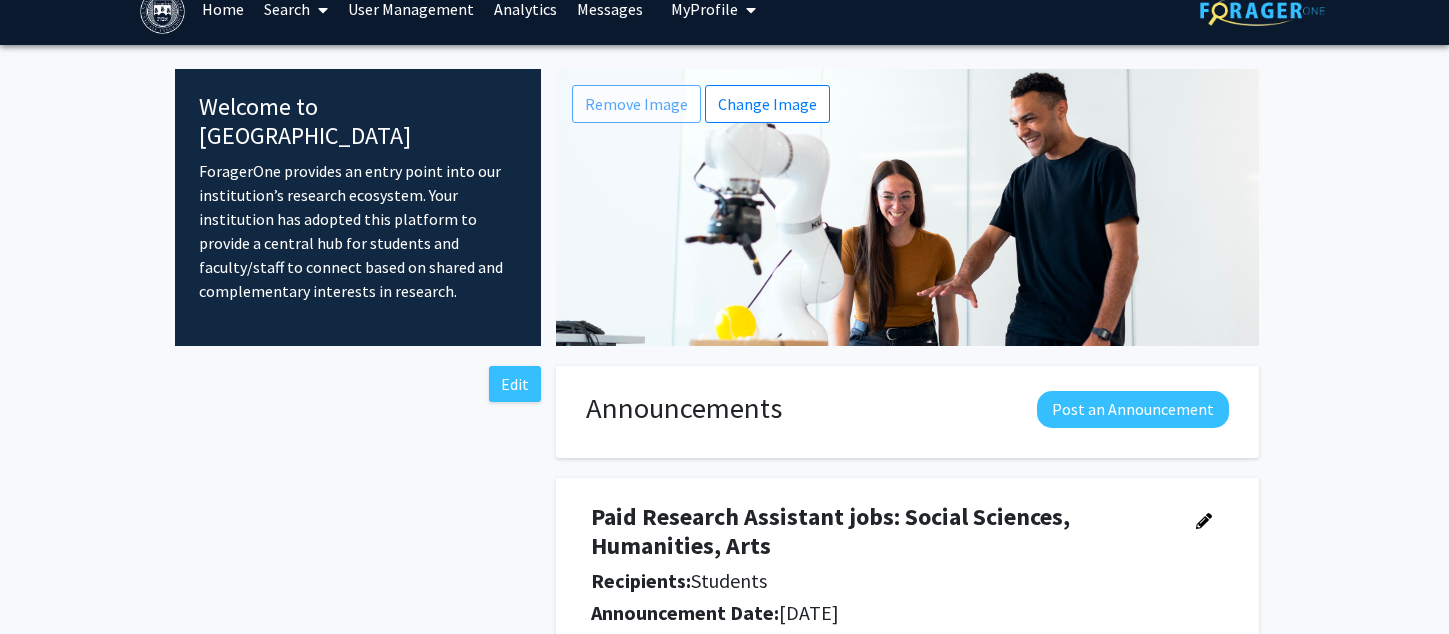 scroll, scrollTop: 0, scrollLeft: 0, axis: both 